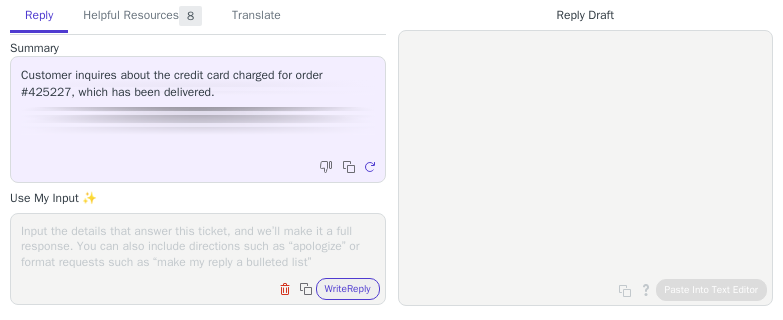 scroll, scrollTop: 0, scrollLeft: 0, axis: both 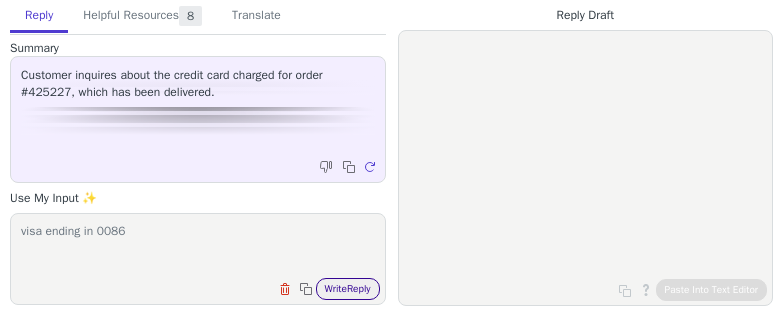 type on "visa ending in 0086" 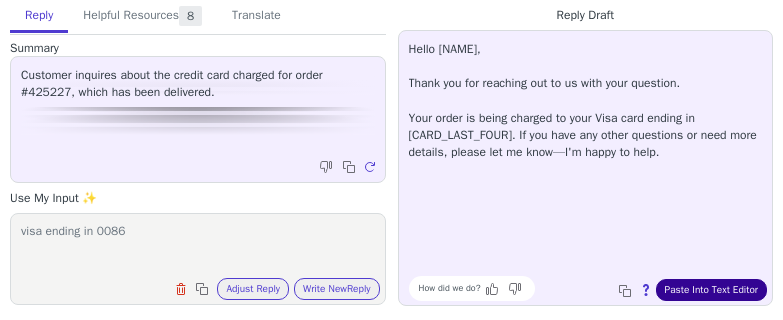 click on "Paste Into Text Editor" at bounding box center [711, 290] 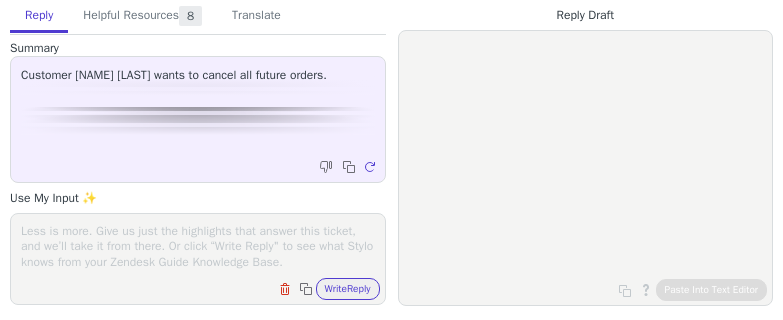scroll, scrollTop: 0, scrollLeft: 0, axis: both 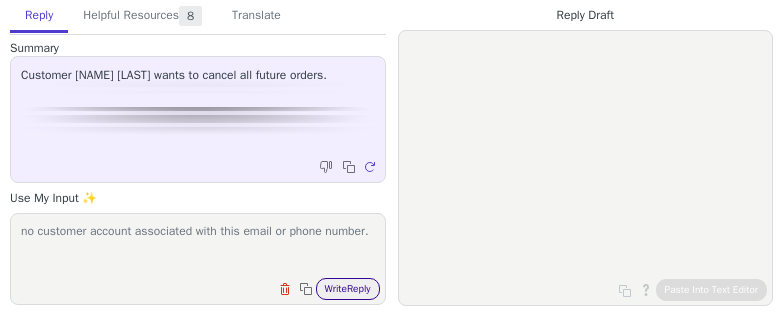 type on "no customer account associated with this email or phone number." 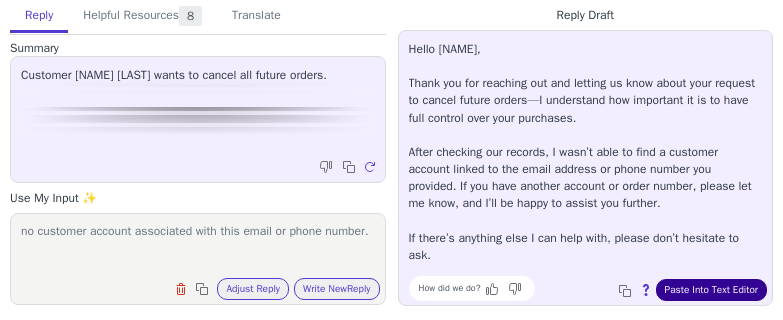 click on "Paste Into Text Editor" at bounding box center [711, 290] 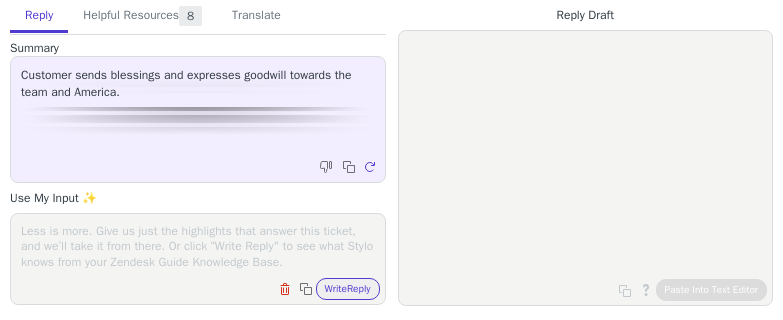 scroll, scrollTop: 0, scrollLeft: 0, axis: both 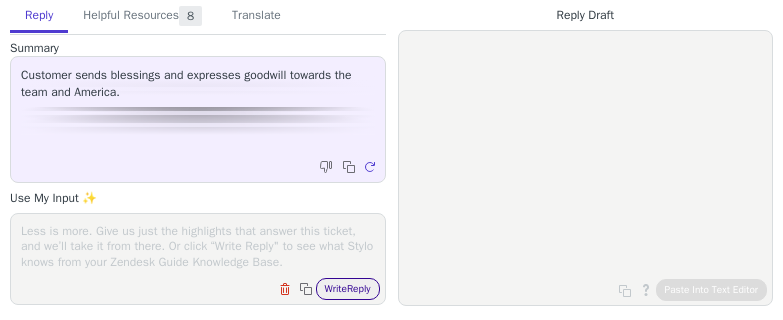 click on "Write  Reply" at bounding box center [348, 289] 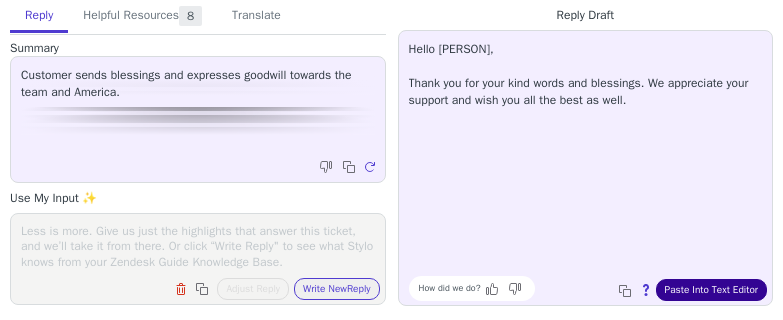 click on "Paste Into Text Editor" at bounding box center (711, 290) 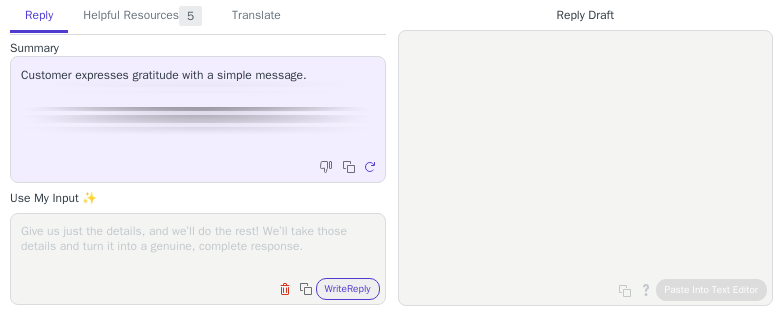 scroll, scrollTop: 0, scrollLeft: 0, axis: both 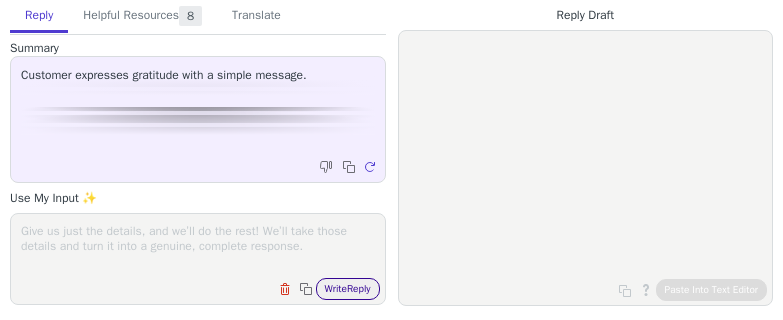 click on "Write  Reply" at bounding box center [348, 289] 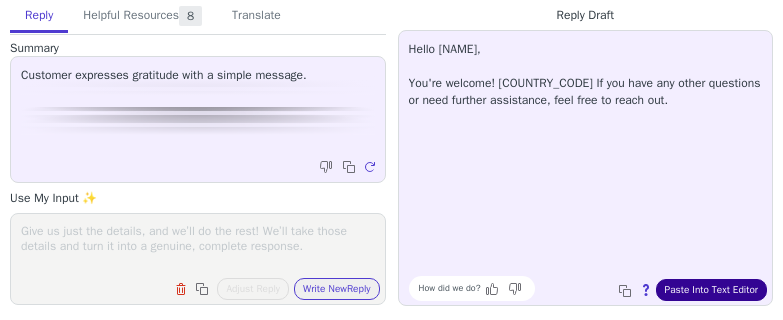 click on "Paste Into Text Editor" at bounding box center [711, 290] 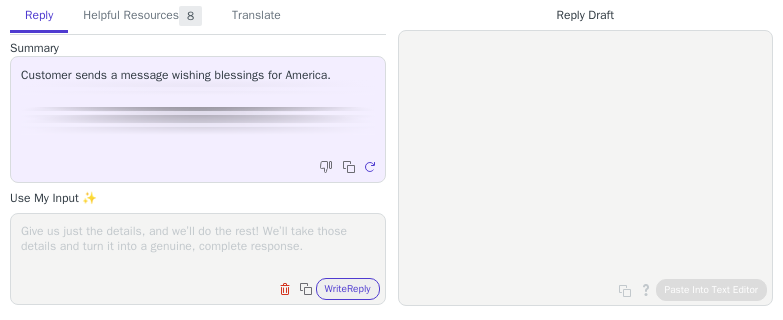 scroll, scrollTop: 0, scrollLeft: 0, axis: both 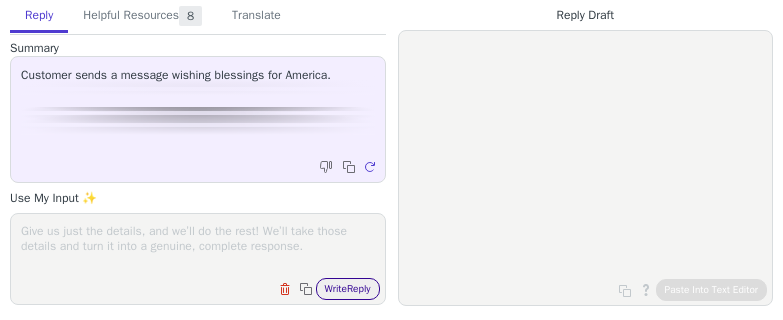 click on "Write  Reply" at bounding box center (348, 289) 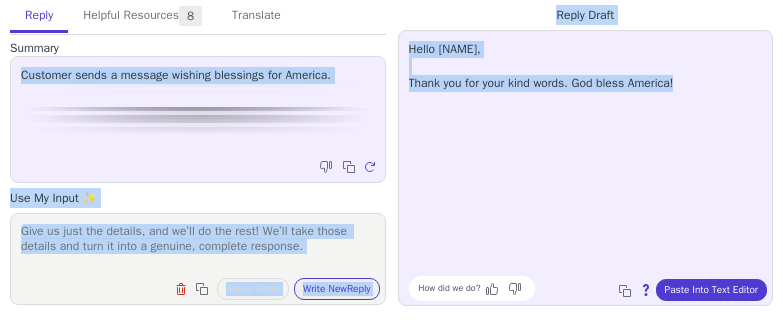 drag, startPoint x: 715, startPoint y: 82, endPoint x: 355, endPoint y: 59, distance: 360.73398 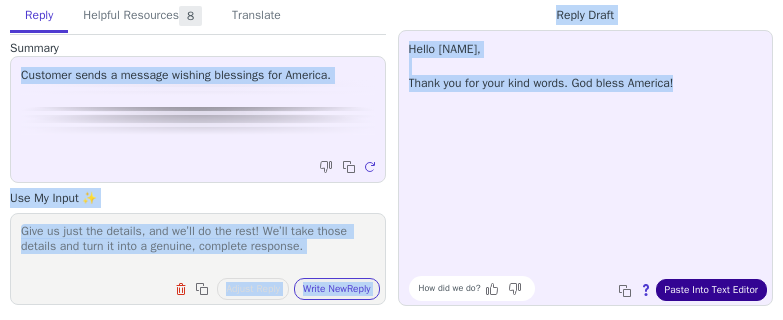 click on "Paste Into Text Editor" at bounding box center (711, 290) 